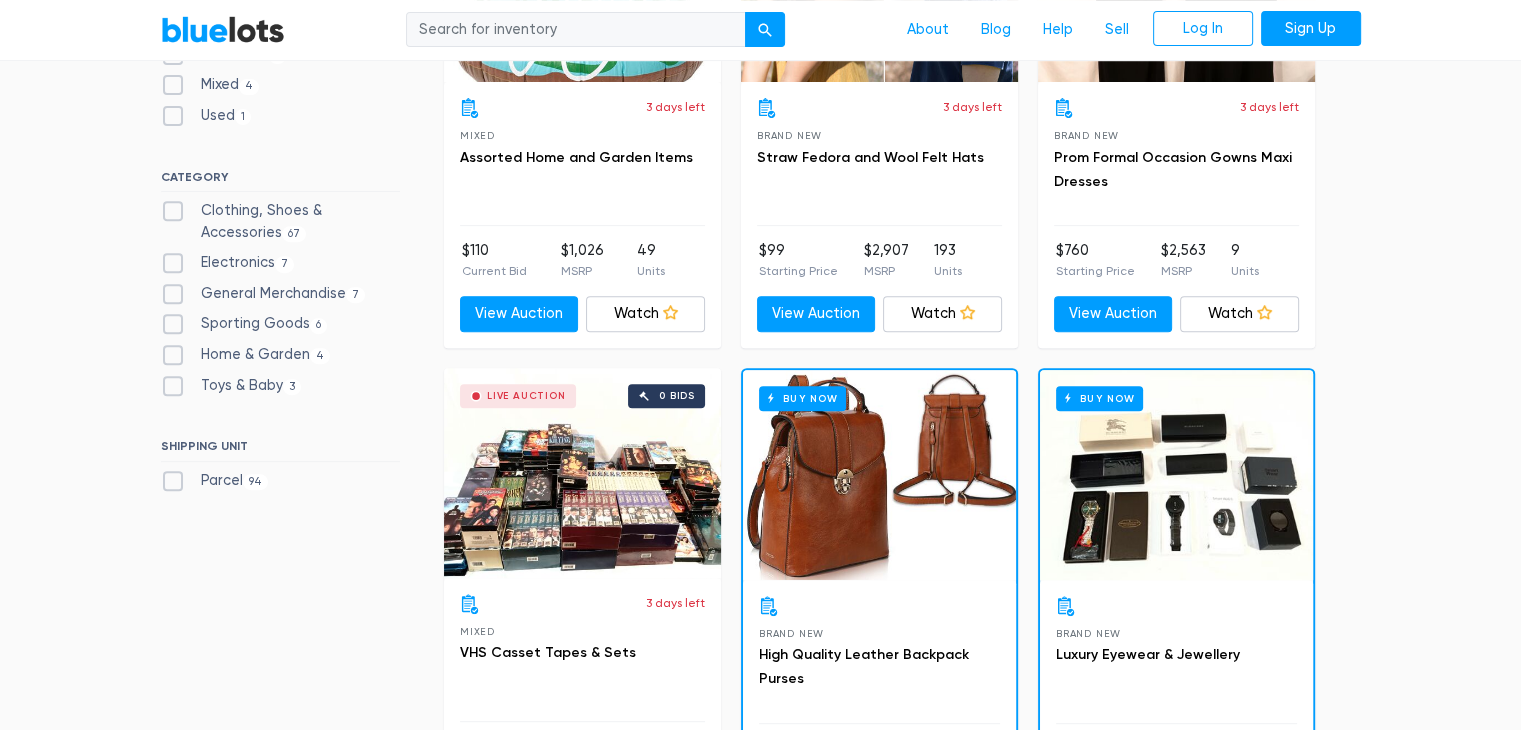 scroll, scrollTop: 800, scrollLeft: 0, axis: vertical 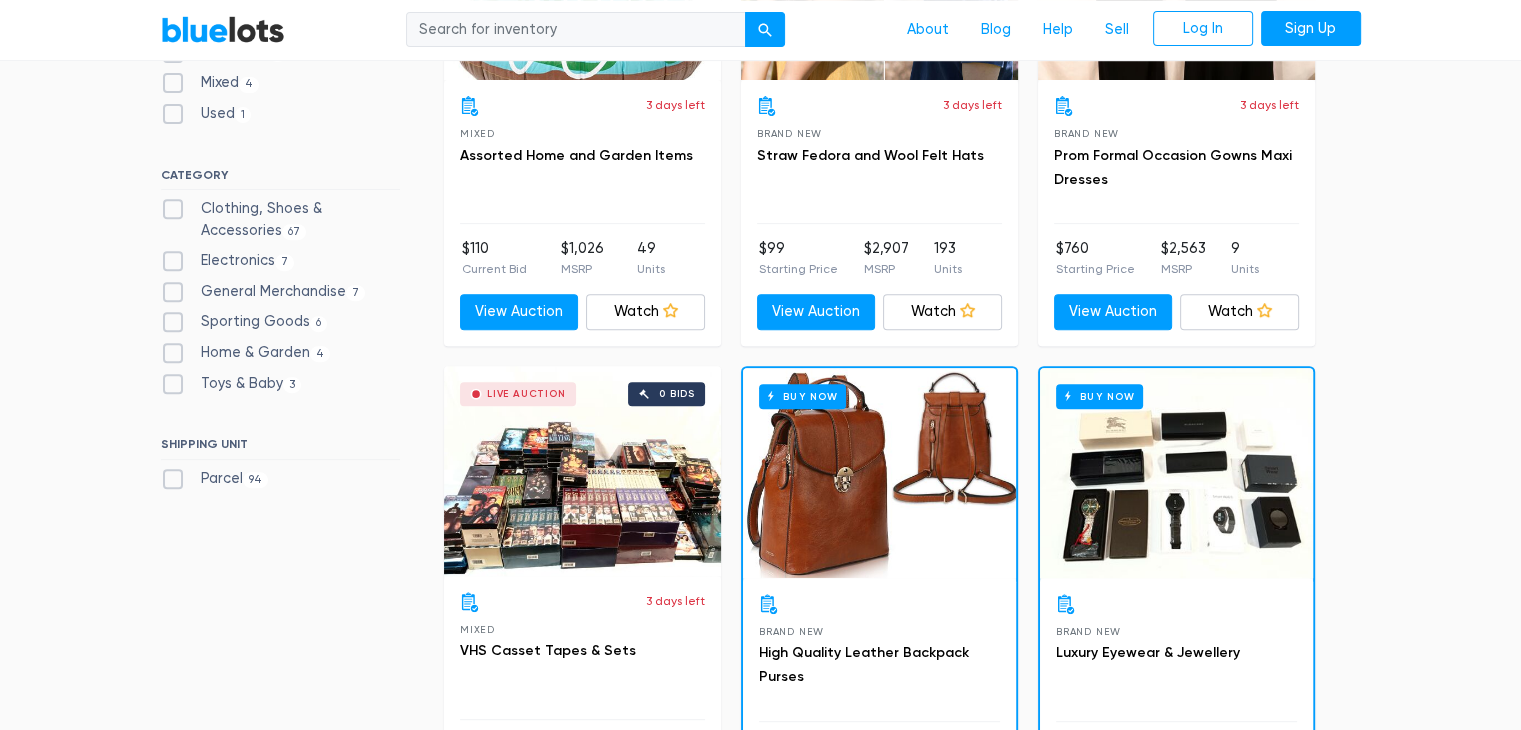 click on "Clothing, Shoes & Accessories
67" at bounding box center (280, 219) 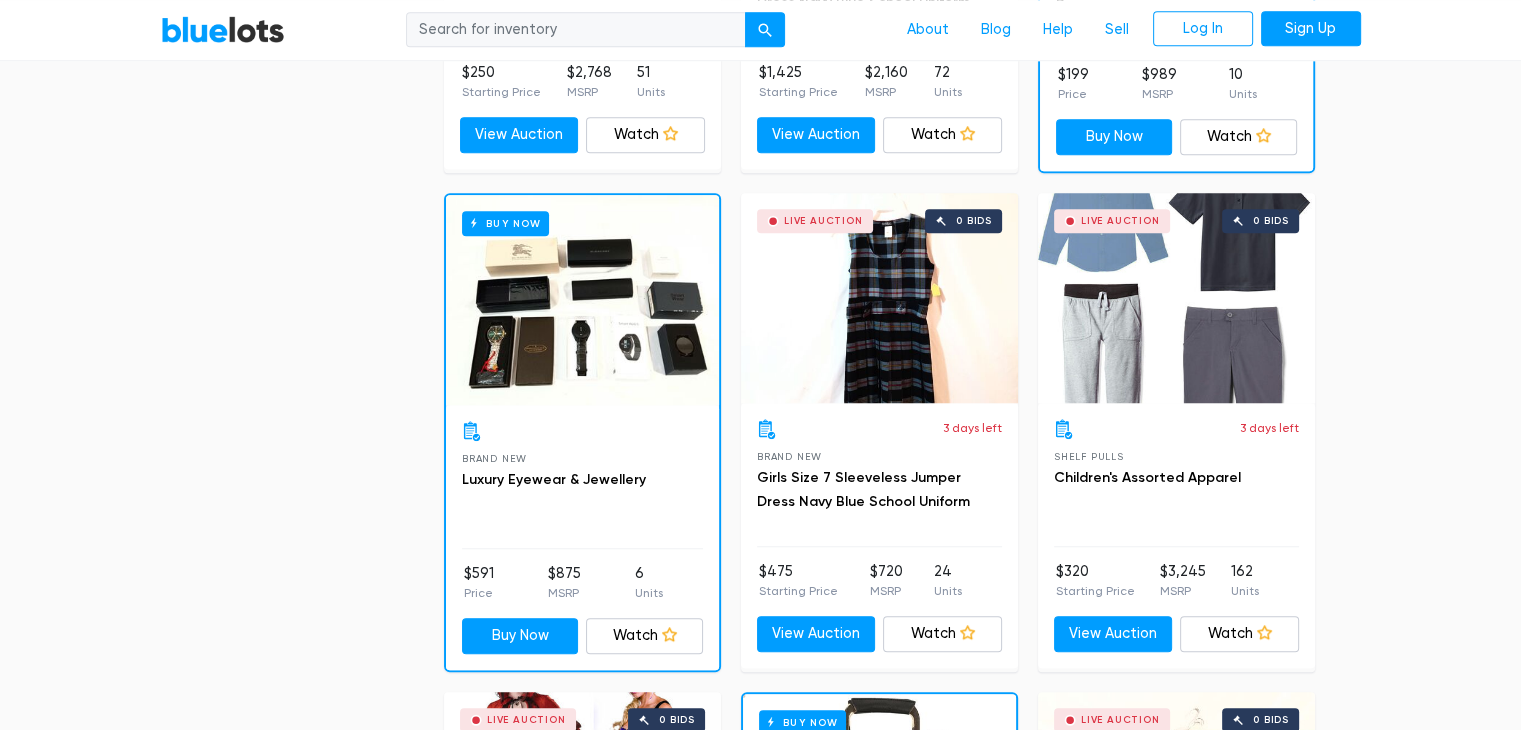 scroll, scrollTop: 1538, scrollLeft: 0, axis: vertical 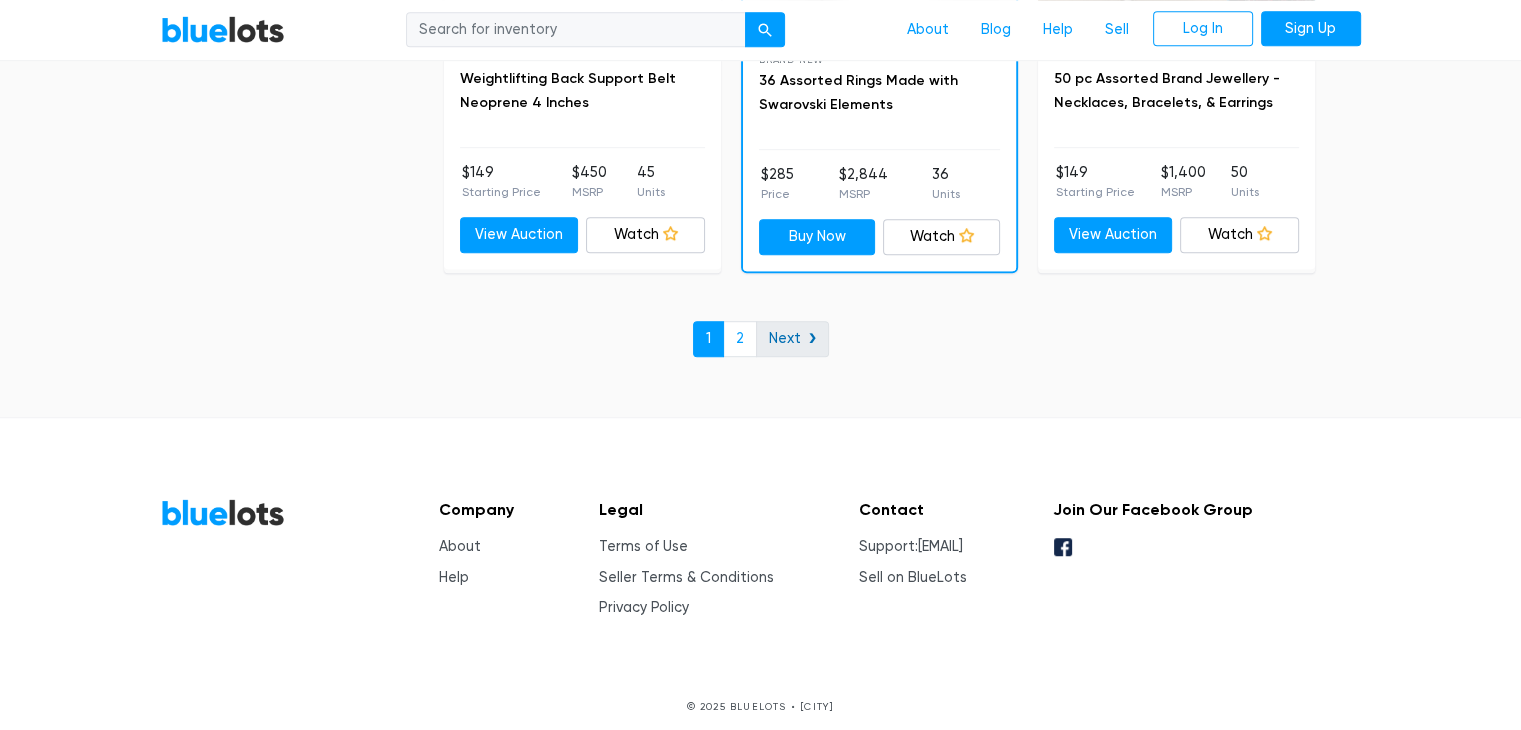 click on "Next  ❯" at bounding box center (792, 339) 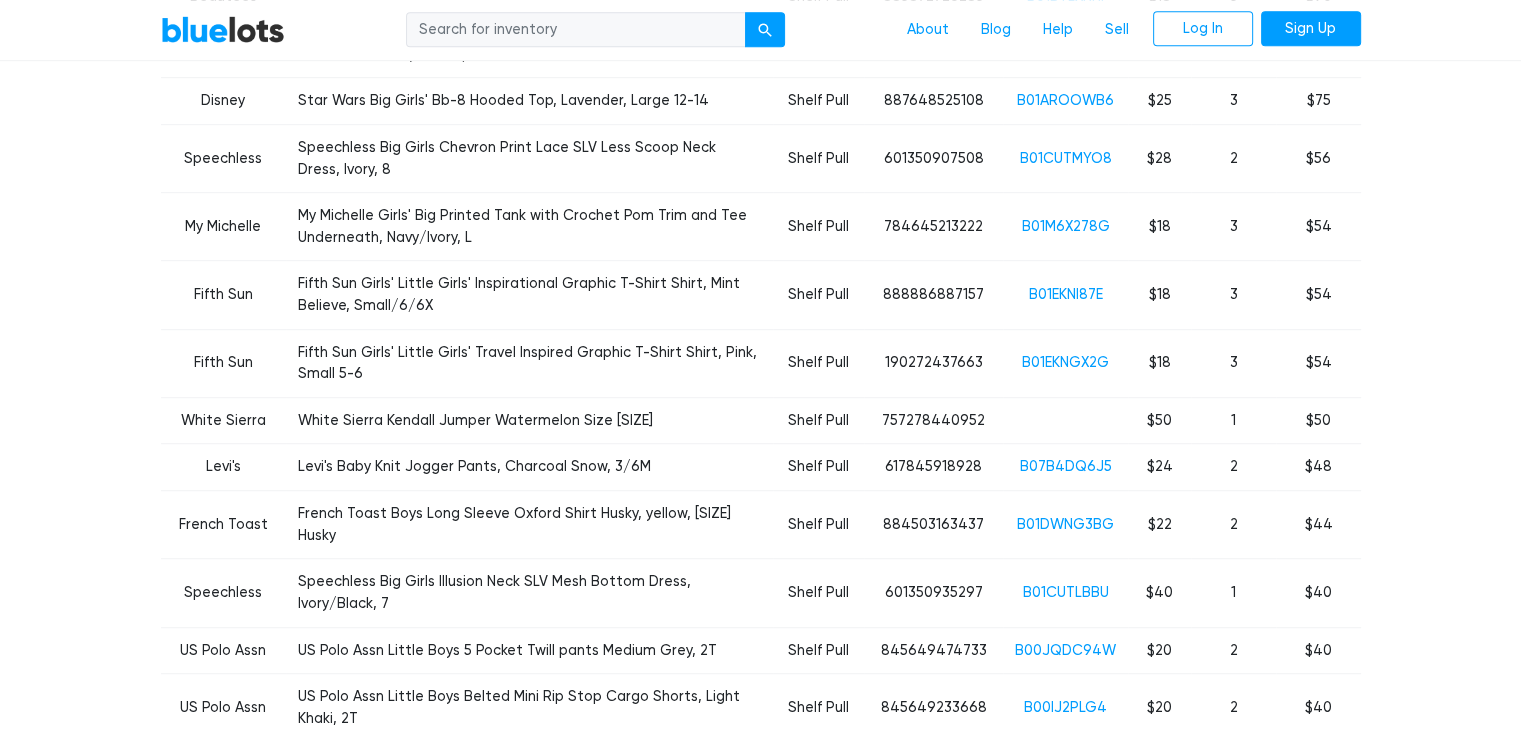 scroll, scrollTop: 1200, scrollLeft: 0, axis: vertical 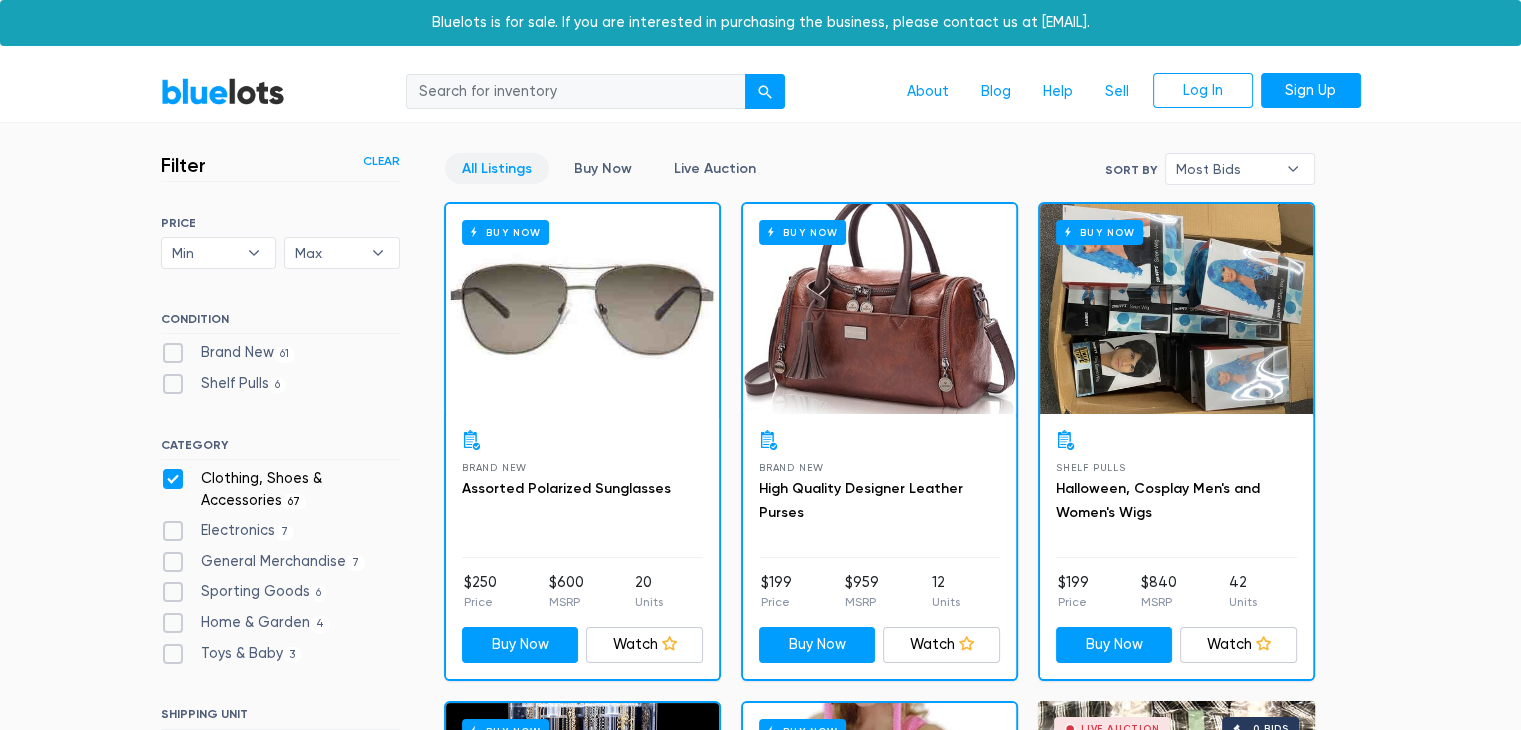 click on "Clothing, Shoes & Accessories
67" at bounding box center (280, 489) 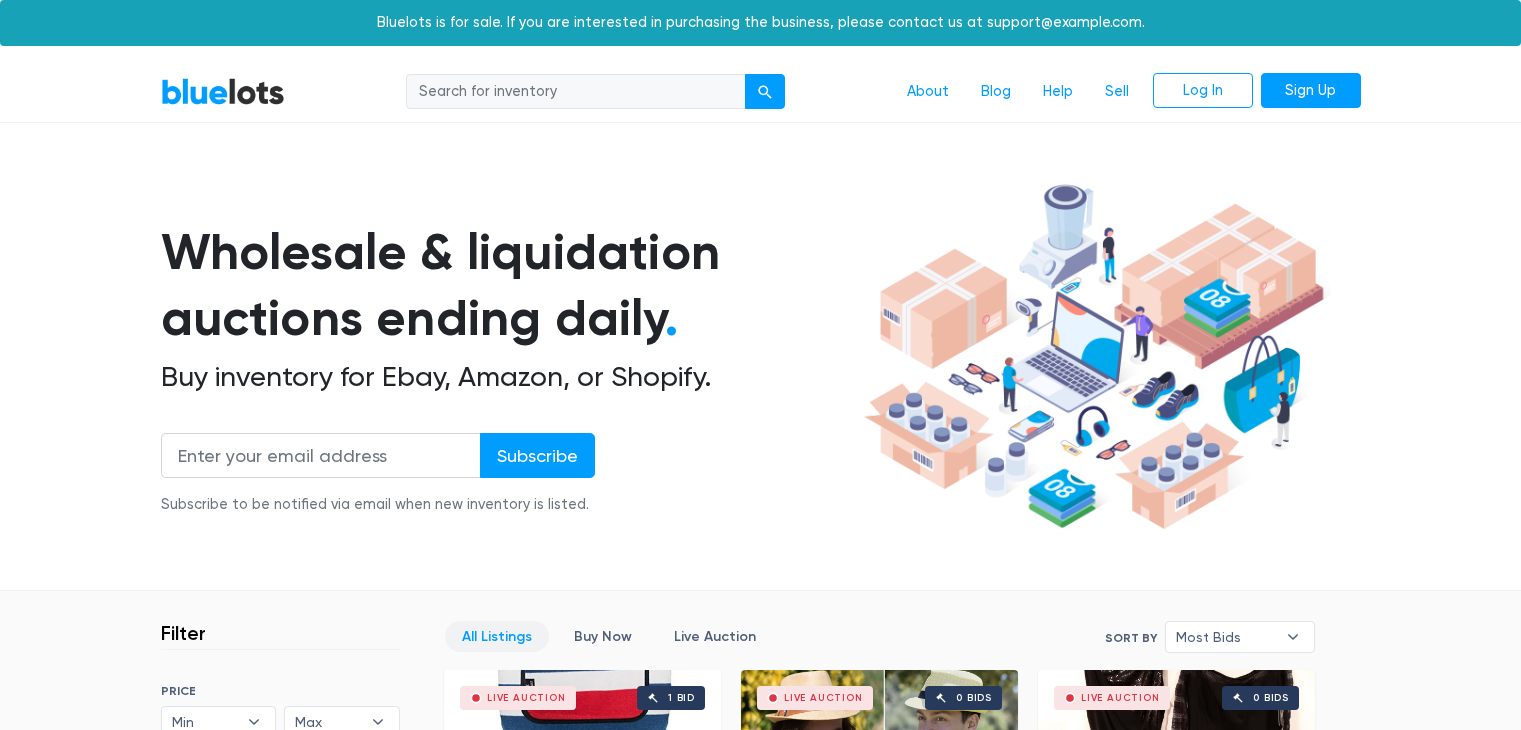 scroll, scrollTop: 538, scrollLeft: 0, axis: vertical 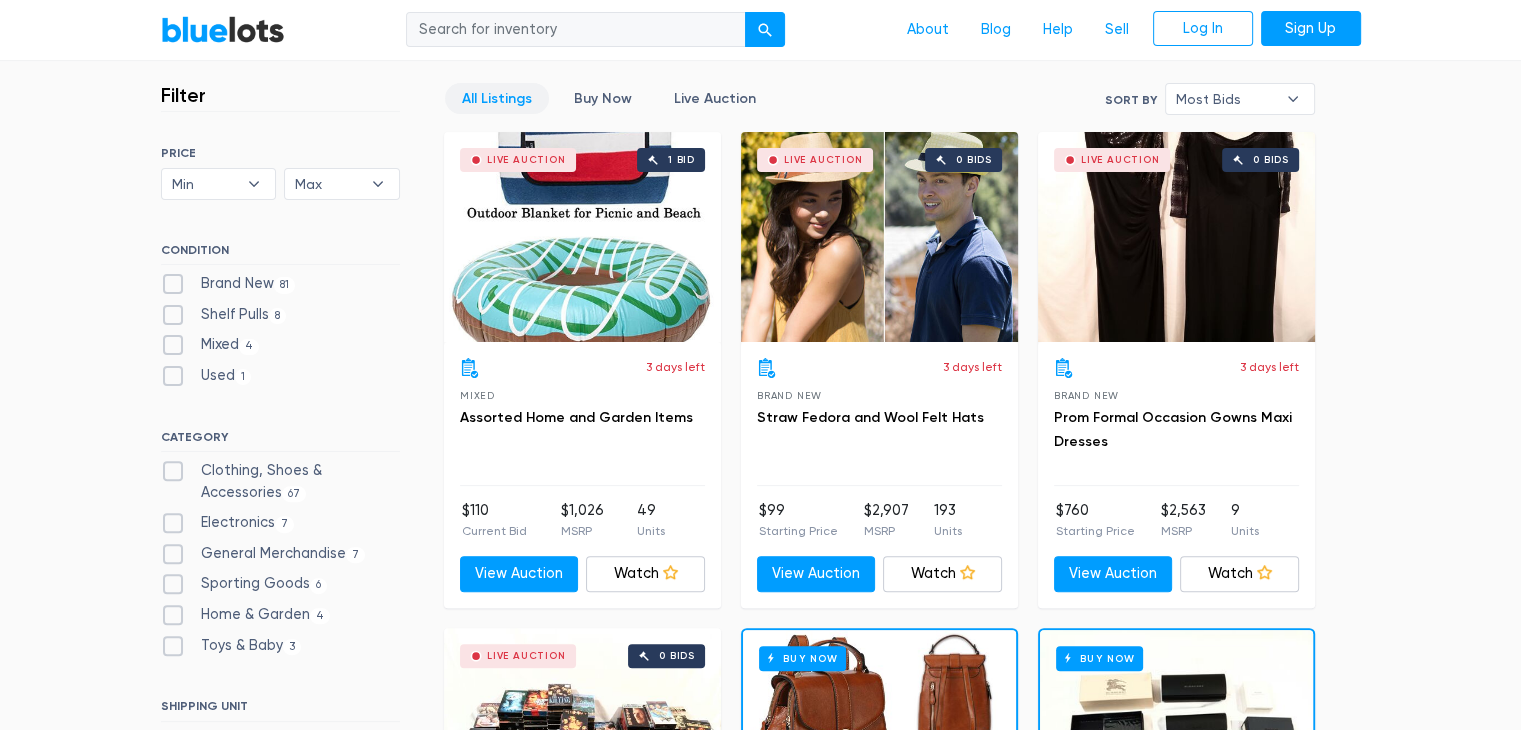 click on "Electronics
7" at bounding box center [228, 523] 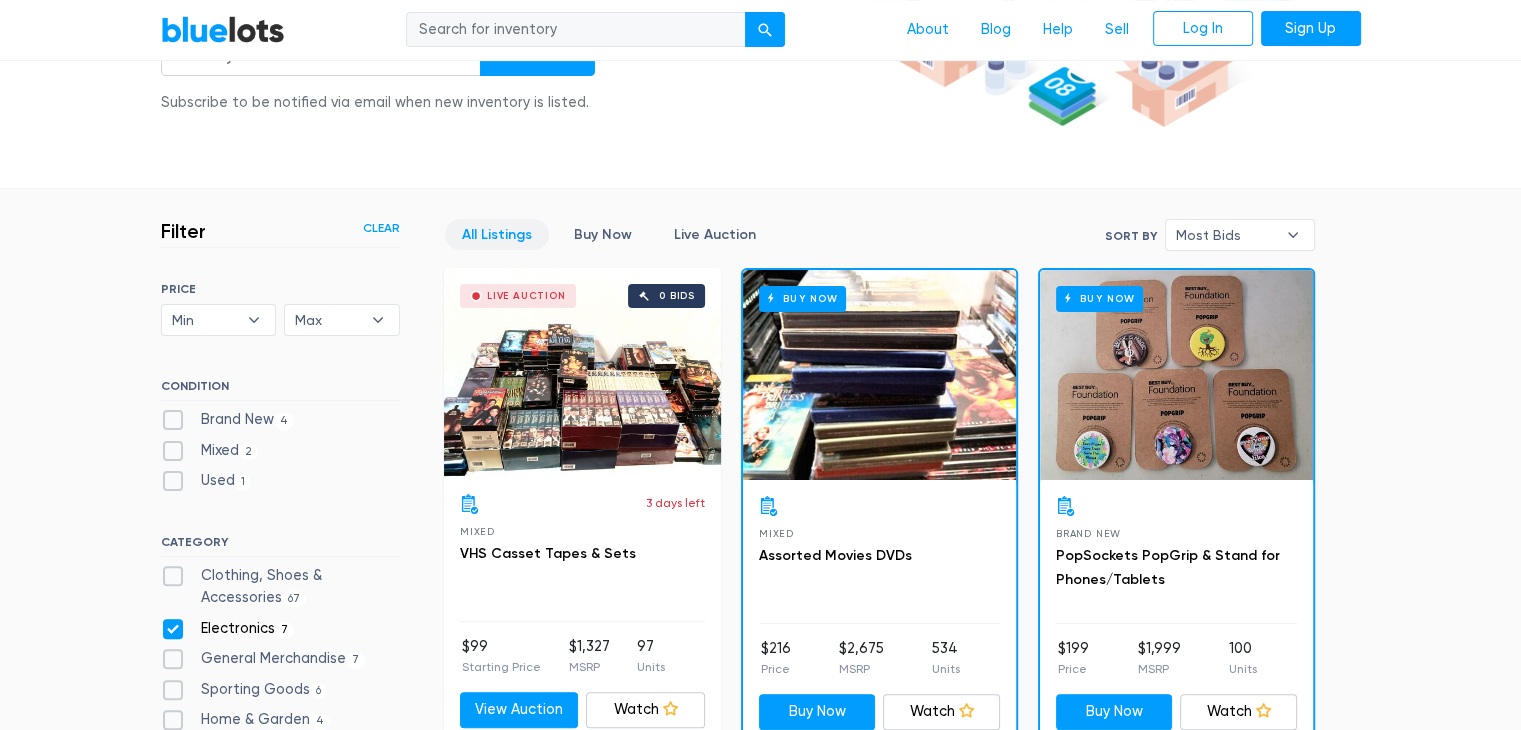 scroll, scrollTop: 641, scrollLeft: 0, axis: vertical 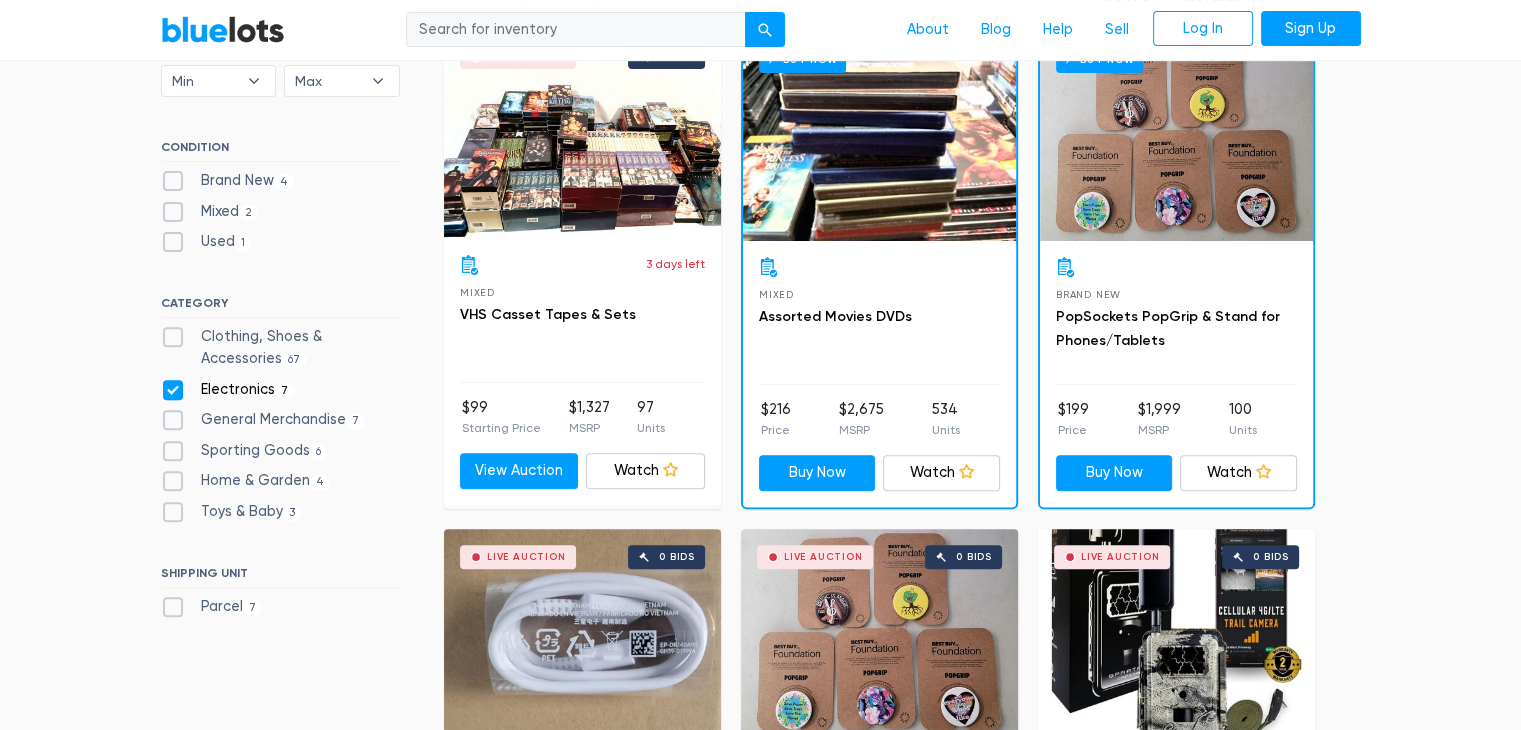 click on "Electronics
7" at bounding box center [228, 390] 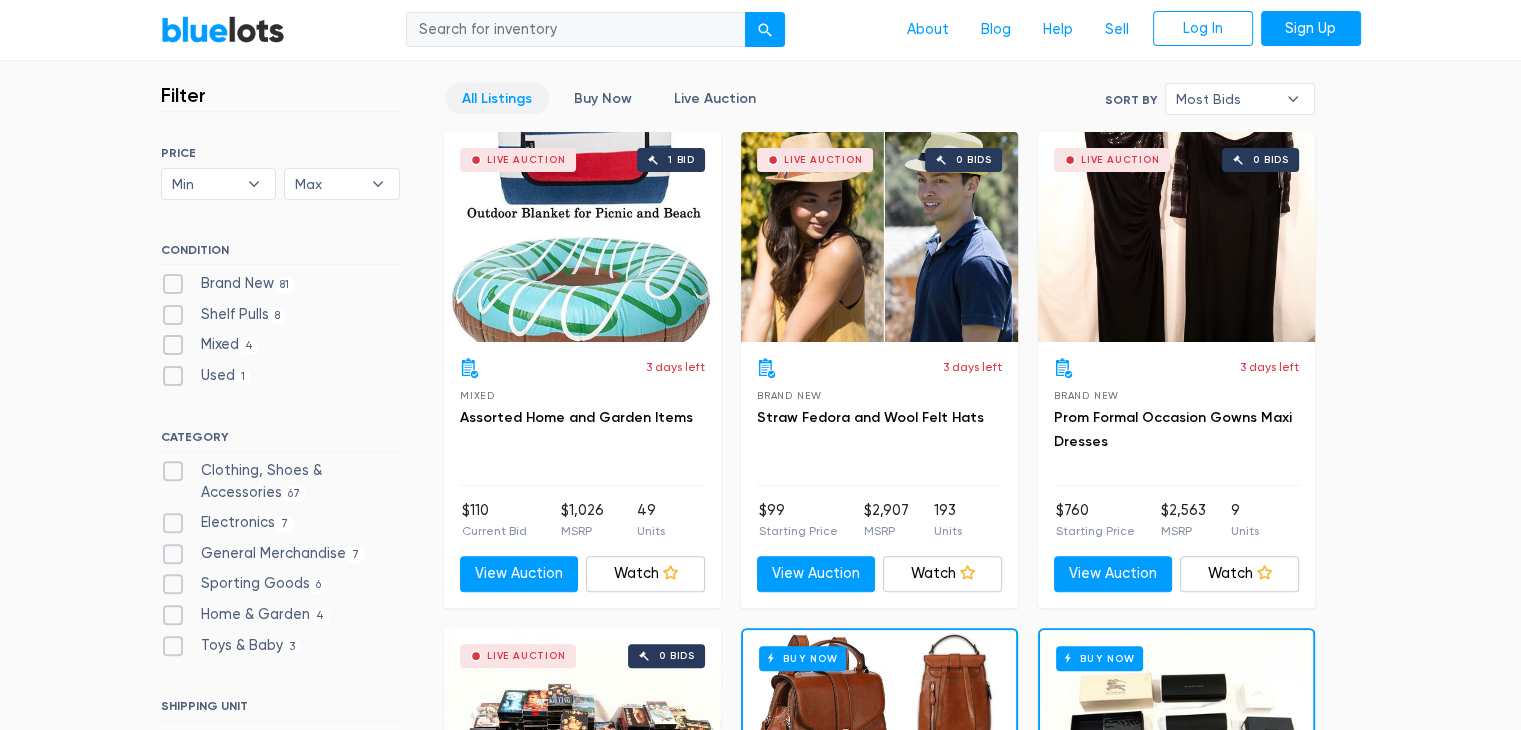 scroll, scrollTop: 638, scrollLeft: 0, axis: vertical 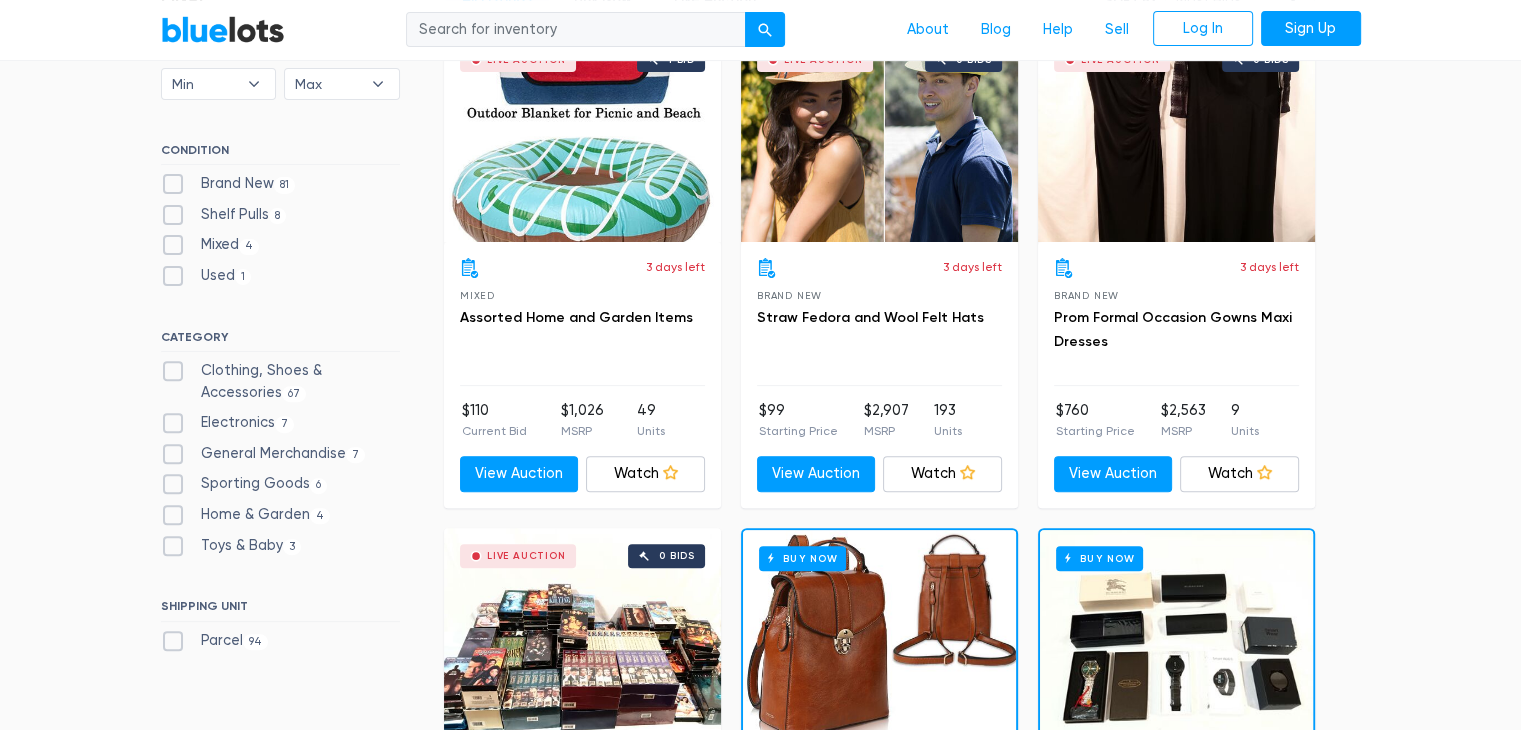 click on "Sporting Goods
6" at bounding box center (244, 484) 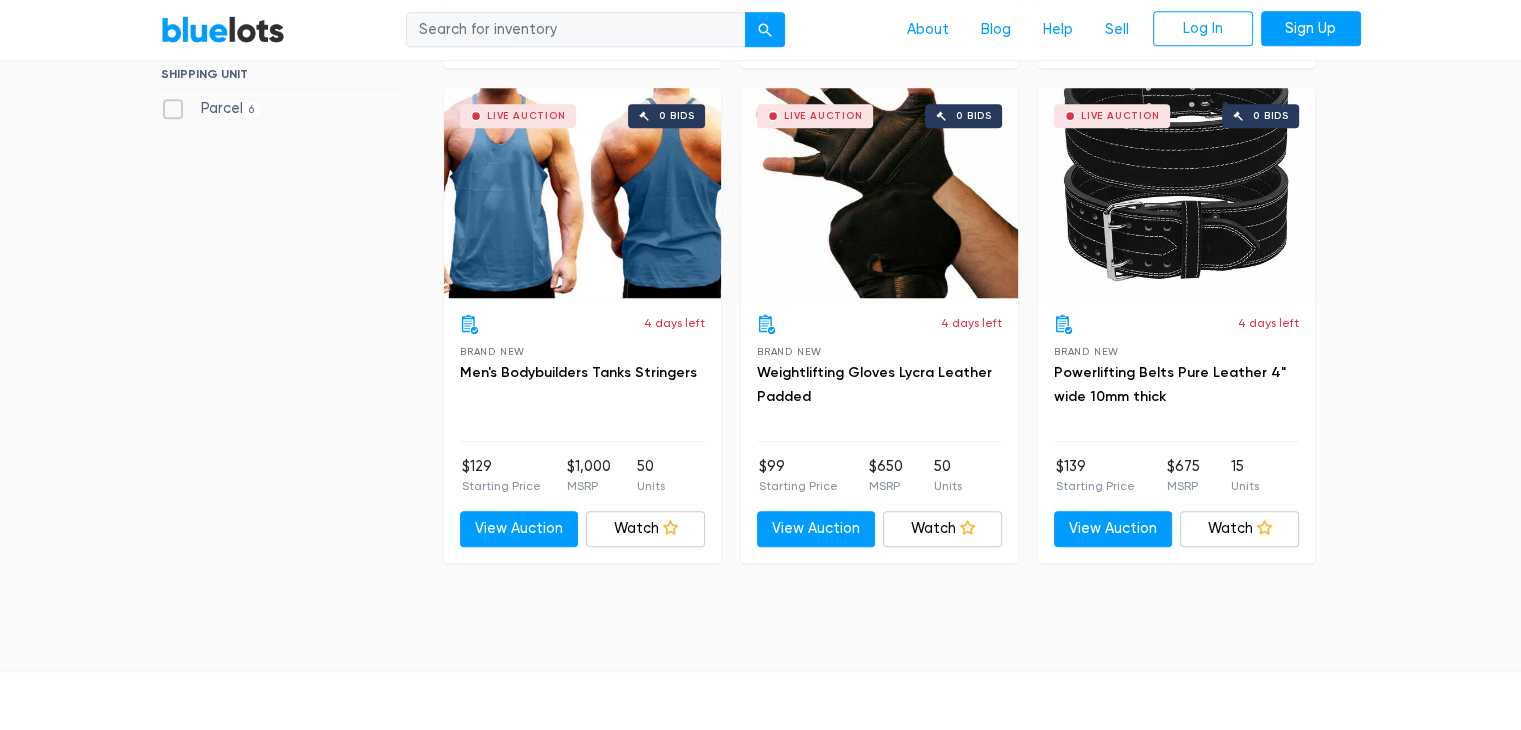 scroll, scrollTop: 838, scrollLeft: 0, axis: vertical 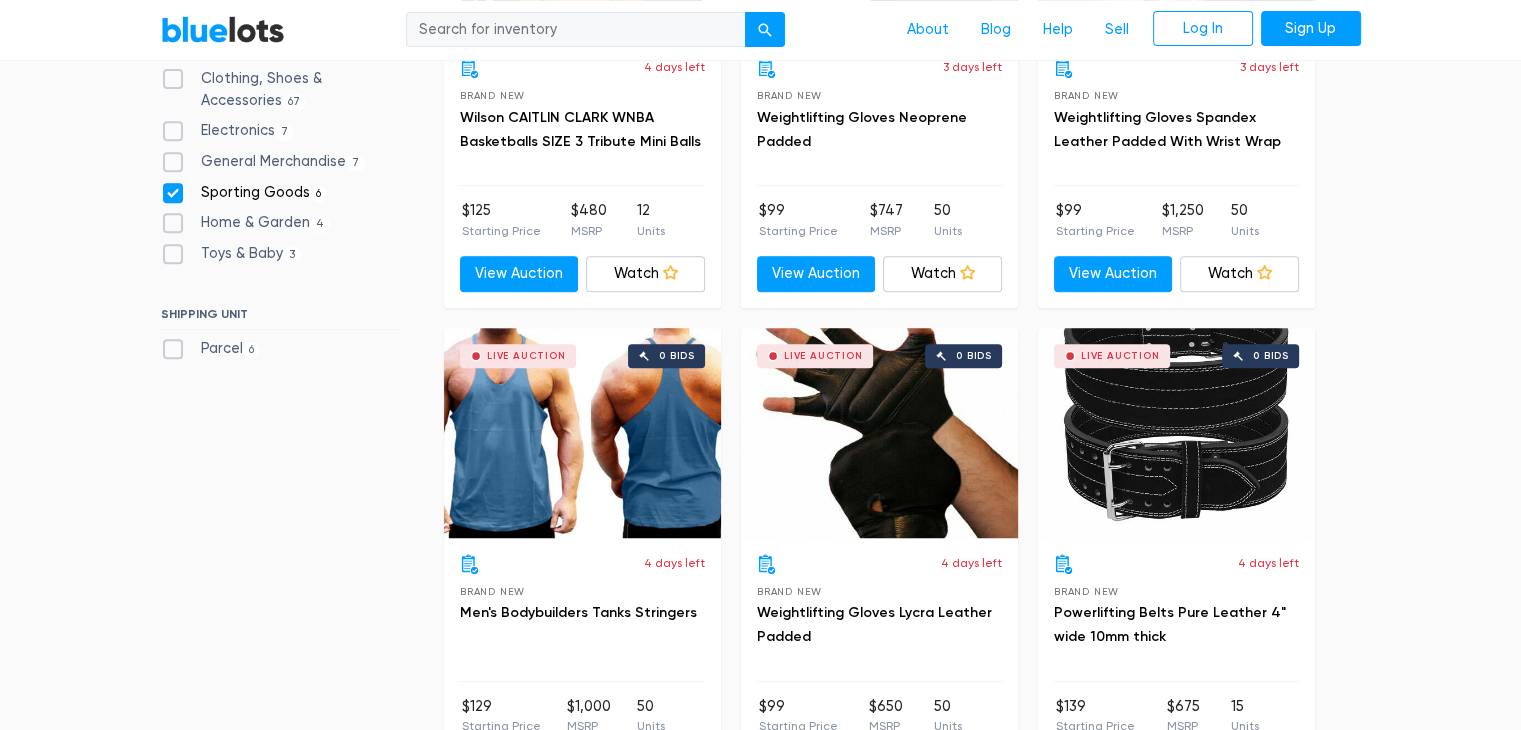 click on "Sporting Goods
6" at bounding box center [244, 193] 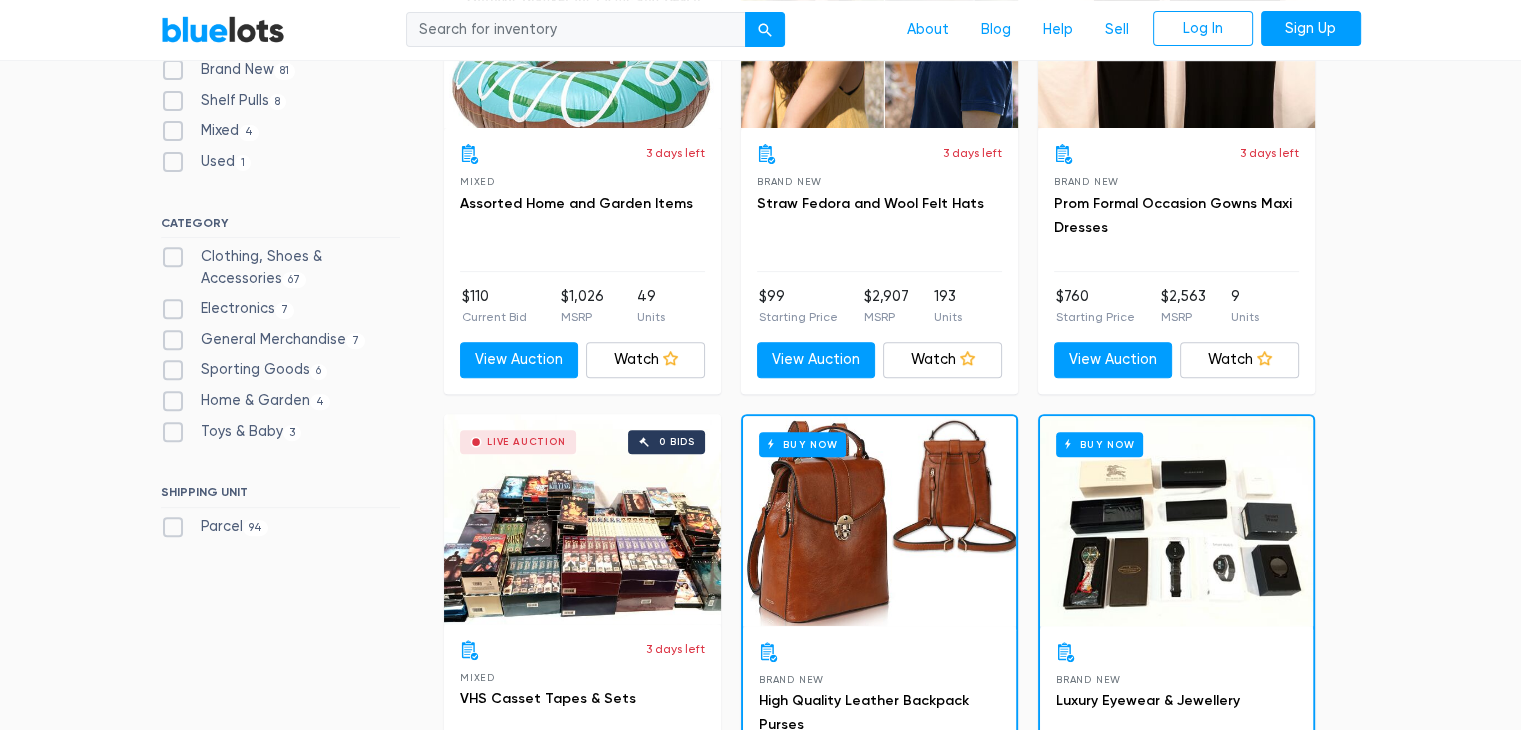scroll, scrollTop: 838, scrollLeft: 0, axis: vertical 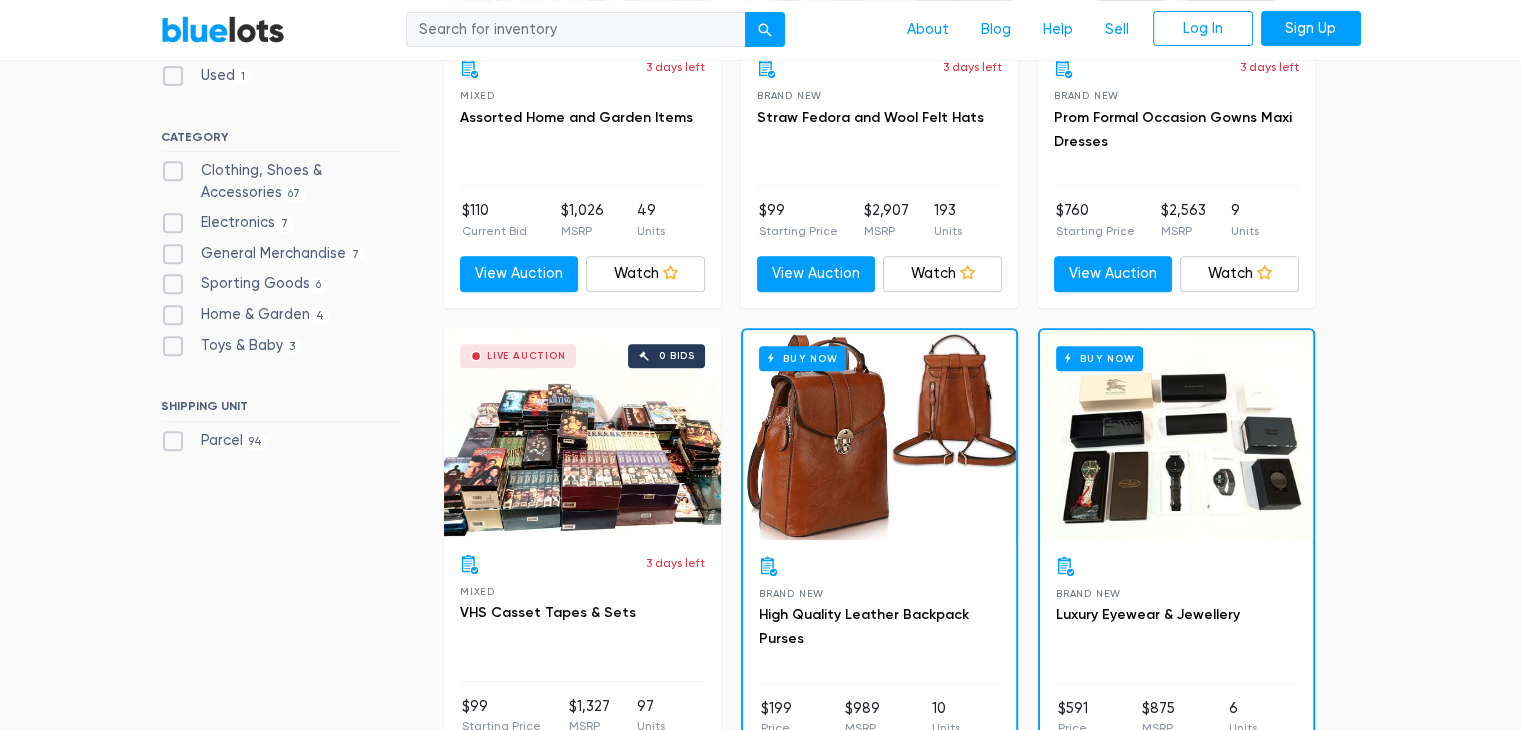 click on "Toys & Baby
3" at bounding box center [231, 346] 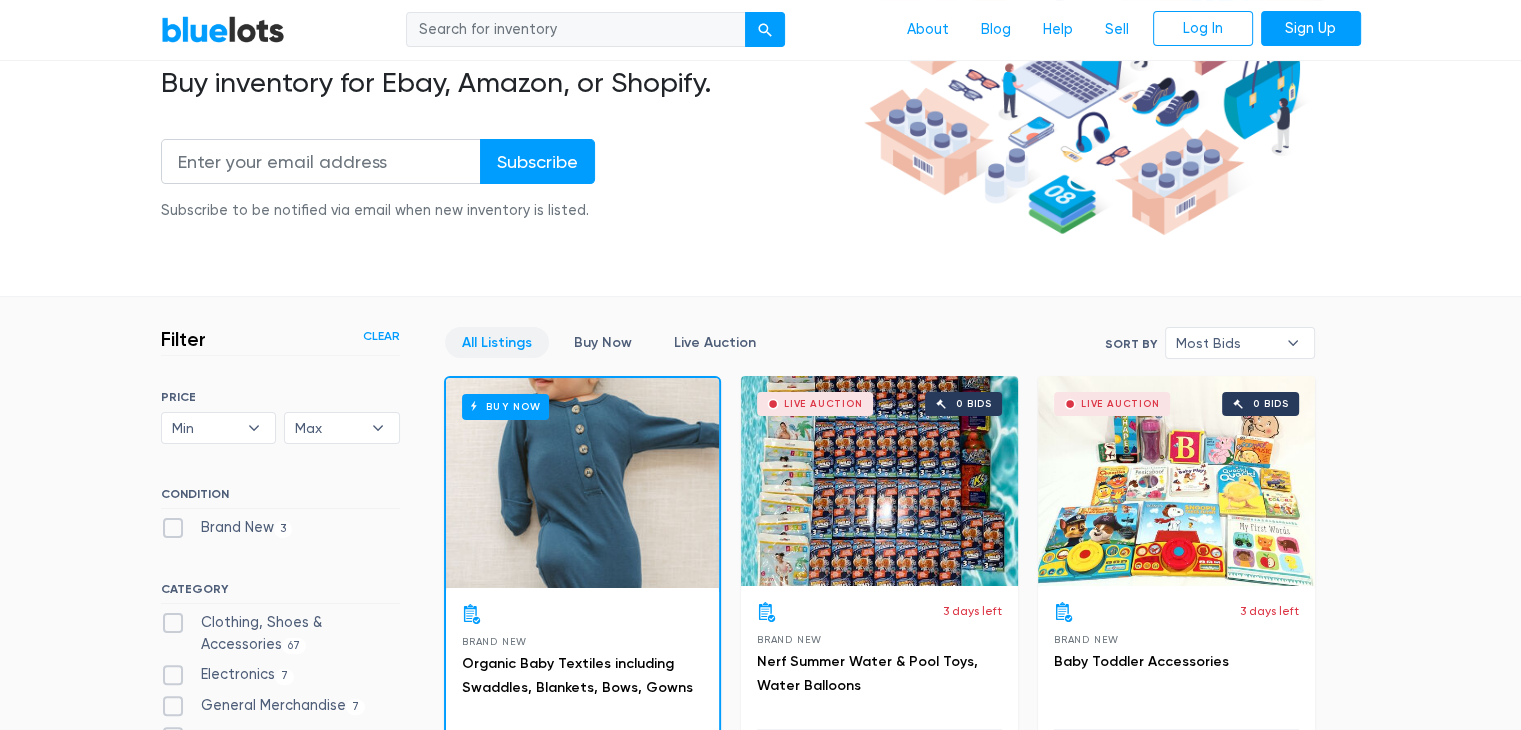scroll, scrollTop: 838, scrollLeft: 0, axis: vertical 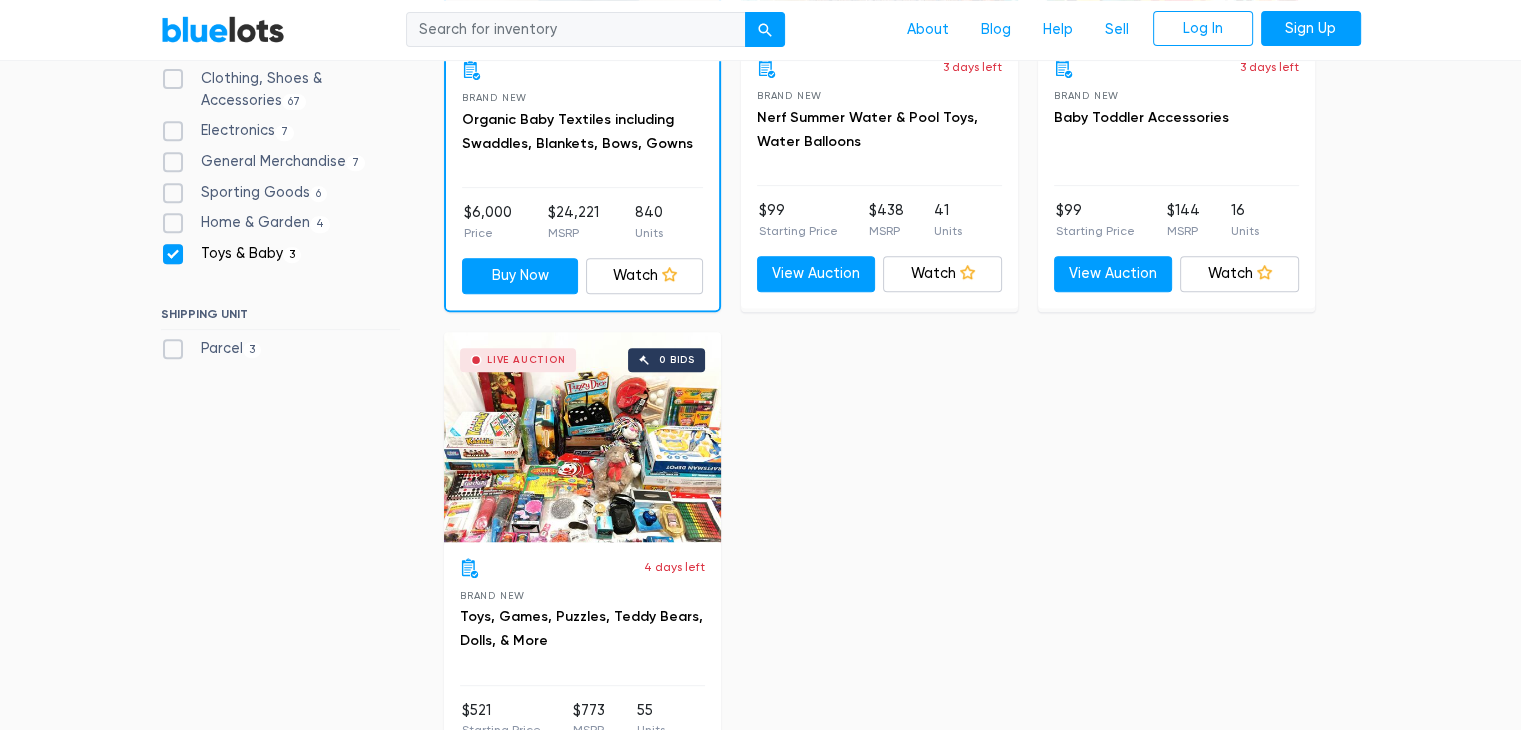 click on "Toys & Baby
3" at bounding box center (231, 254) 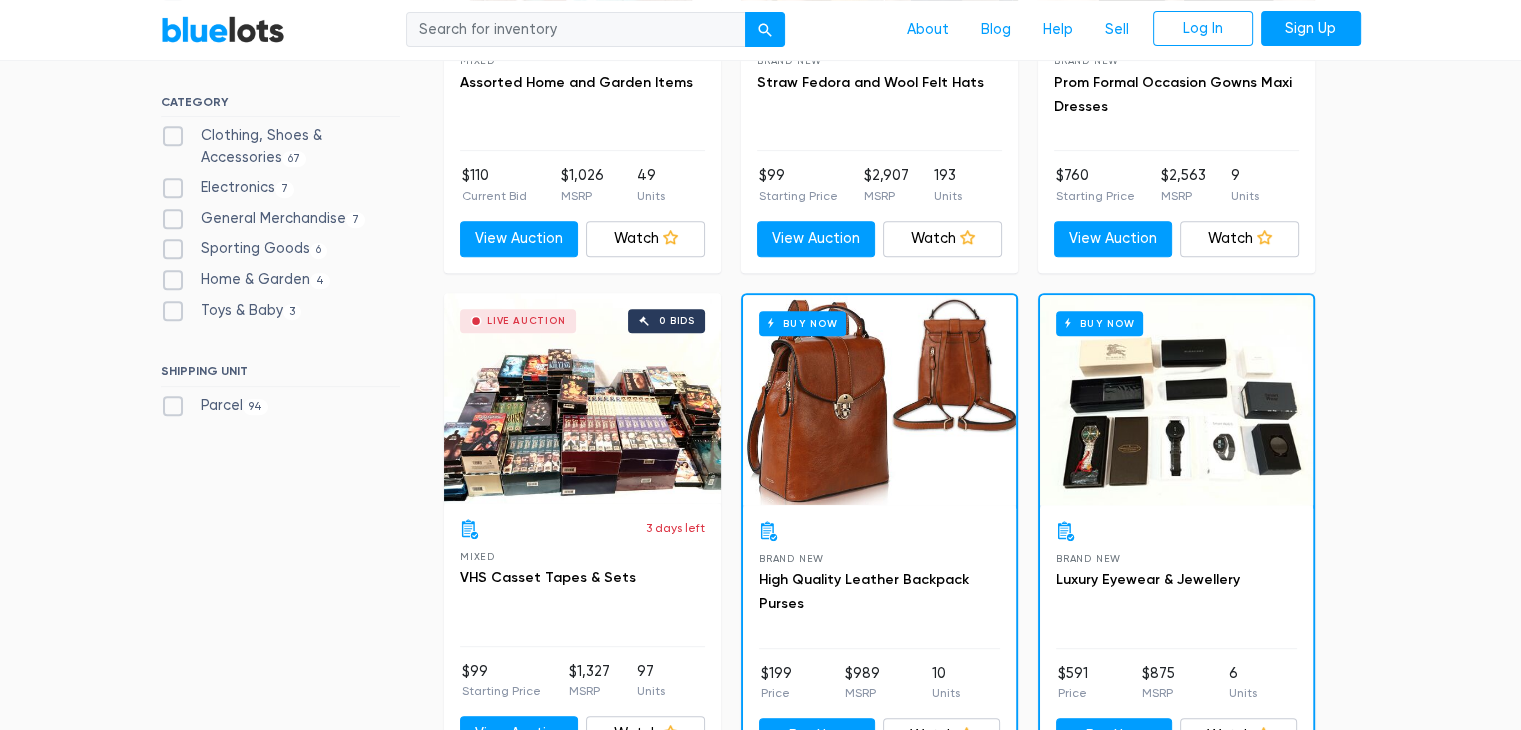 scroll, scrollTop: 838, scrollLeft: 0, axis: vertical 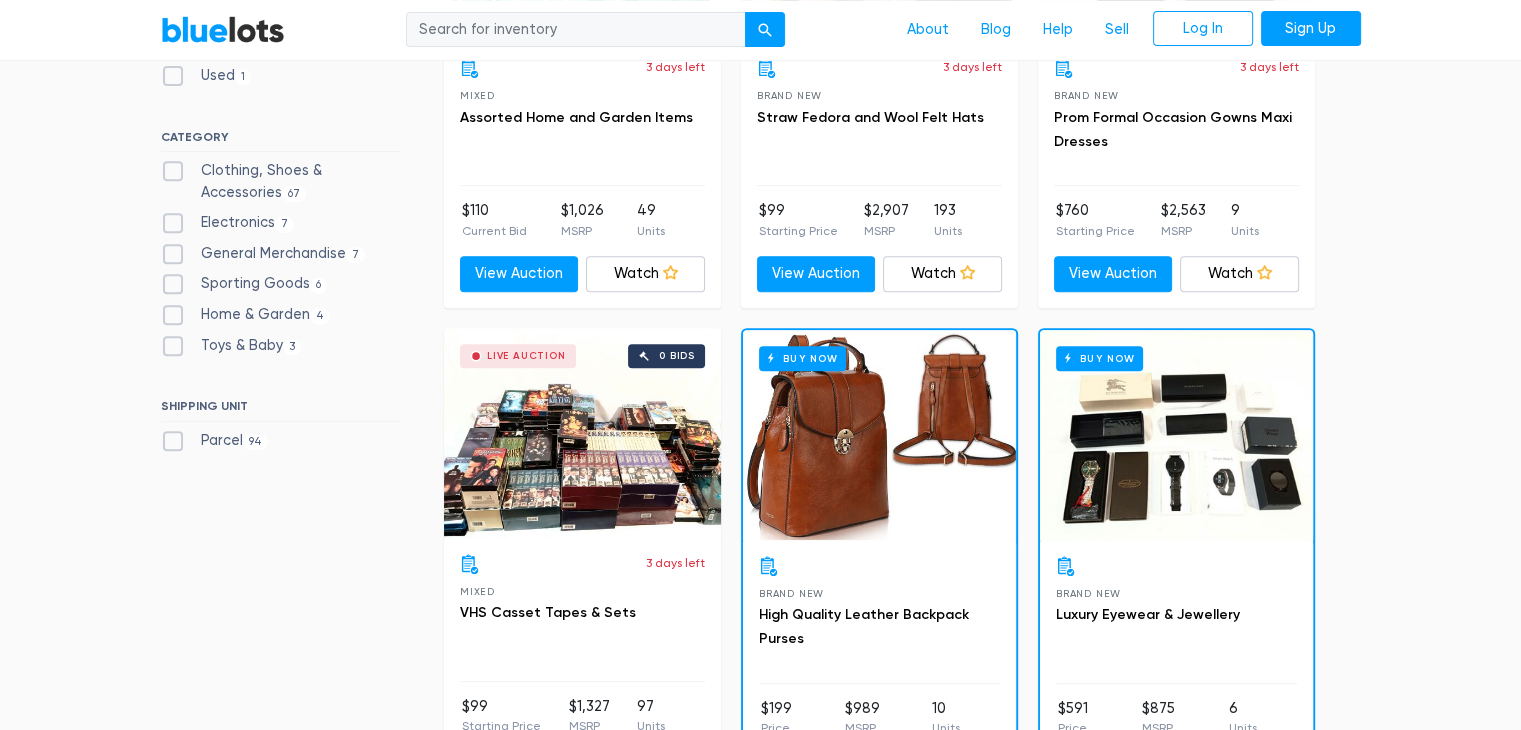 click on "General Merchandise
7" at bounding box center (263, 254) 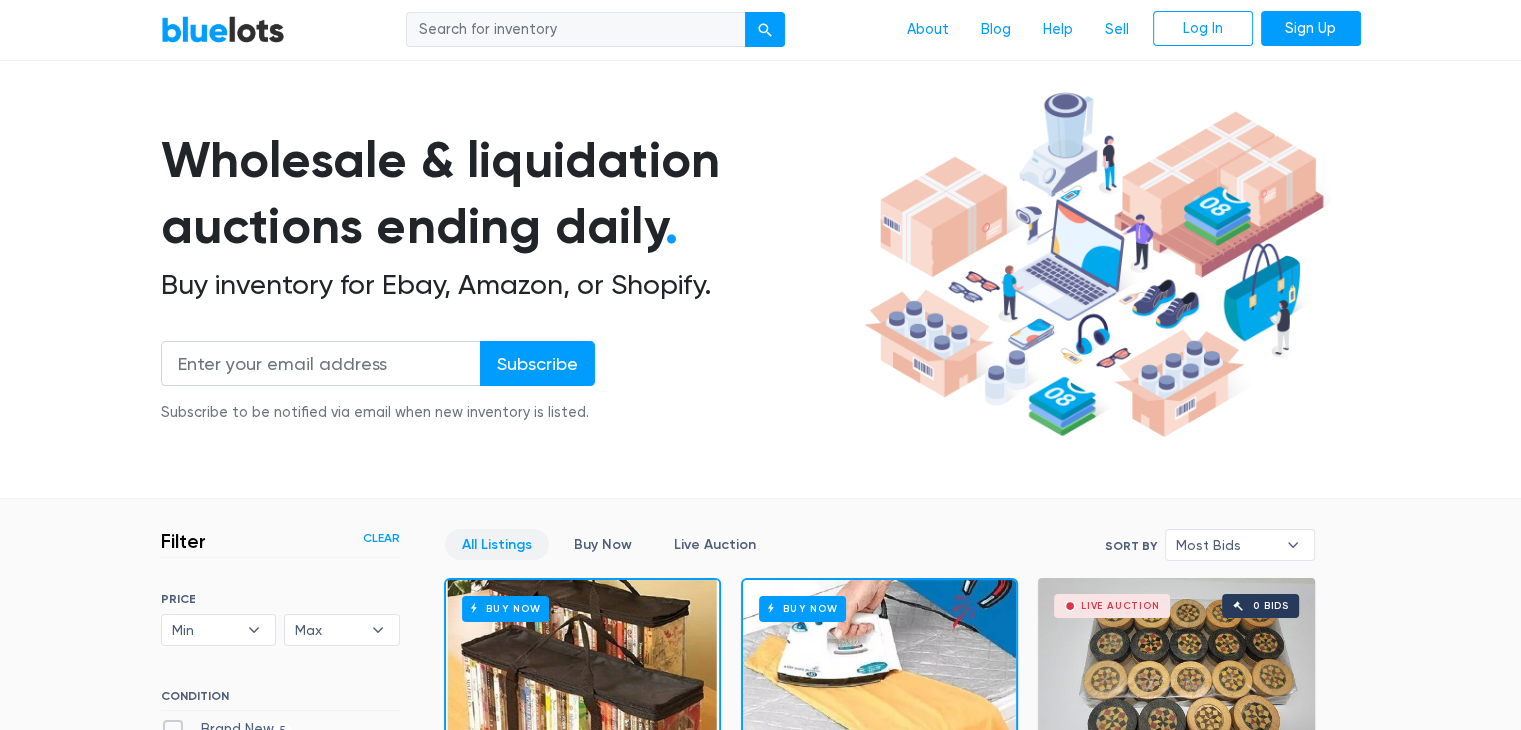 scroll, scrollTop: 0, scrollLeft: 0, axis: both 